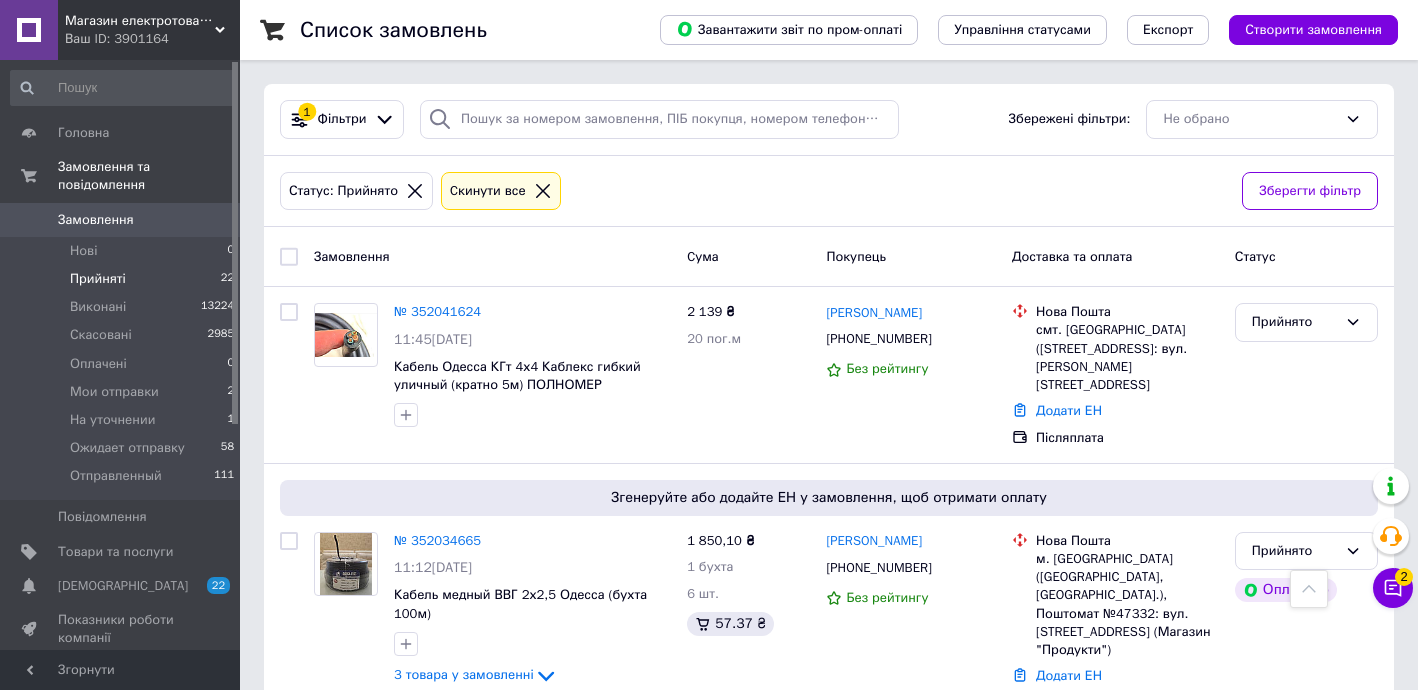 scroll, scrollTop: 3351, scrollLeft: 0, axis: vertical 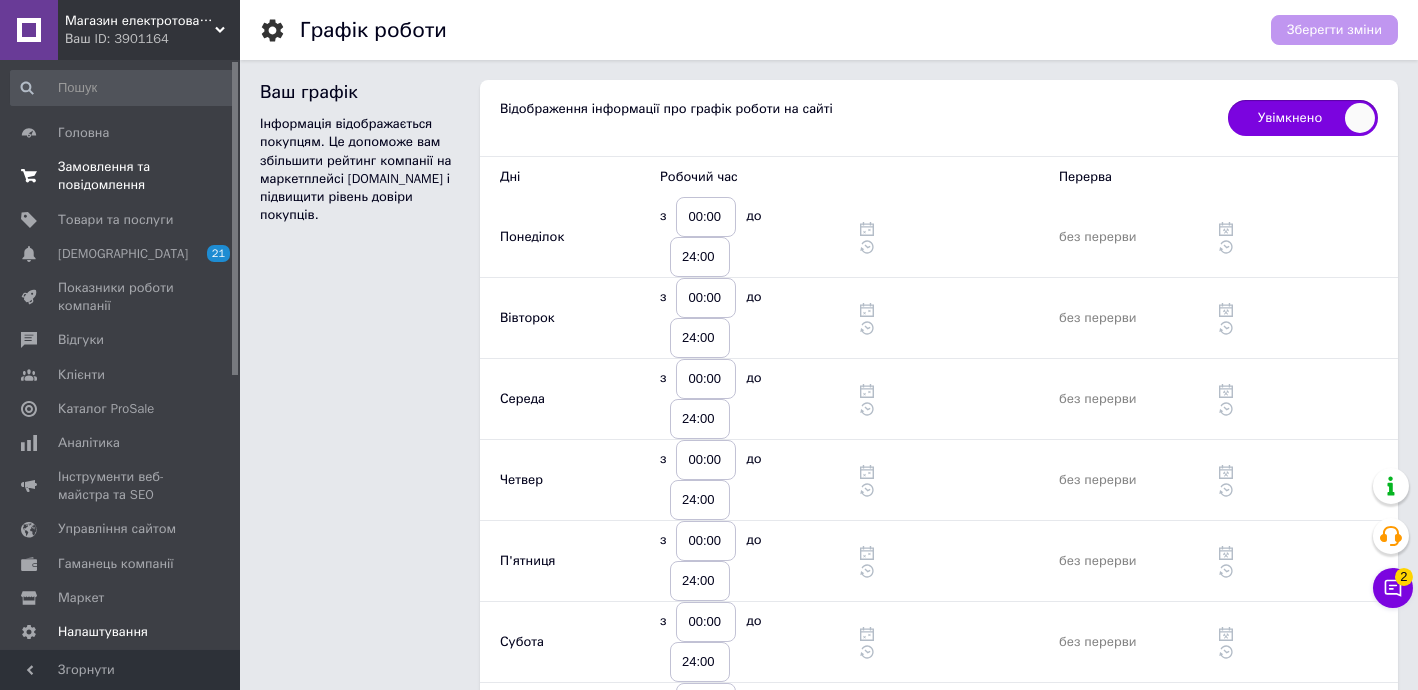 click on "Замовлення та повідомлення" at bounding box center [121, 176] 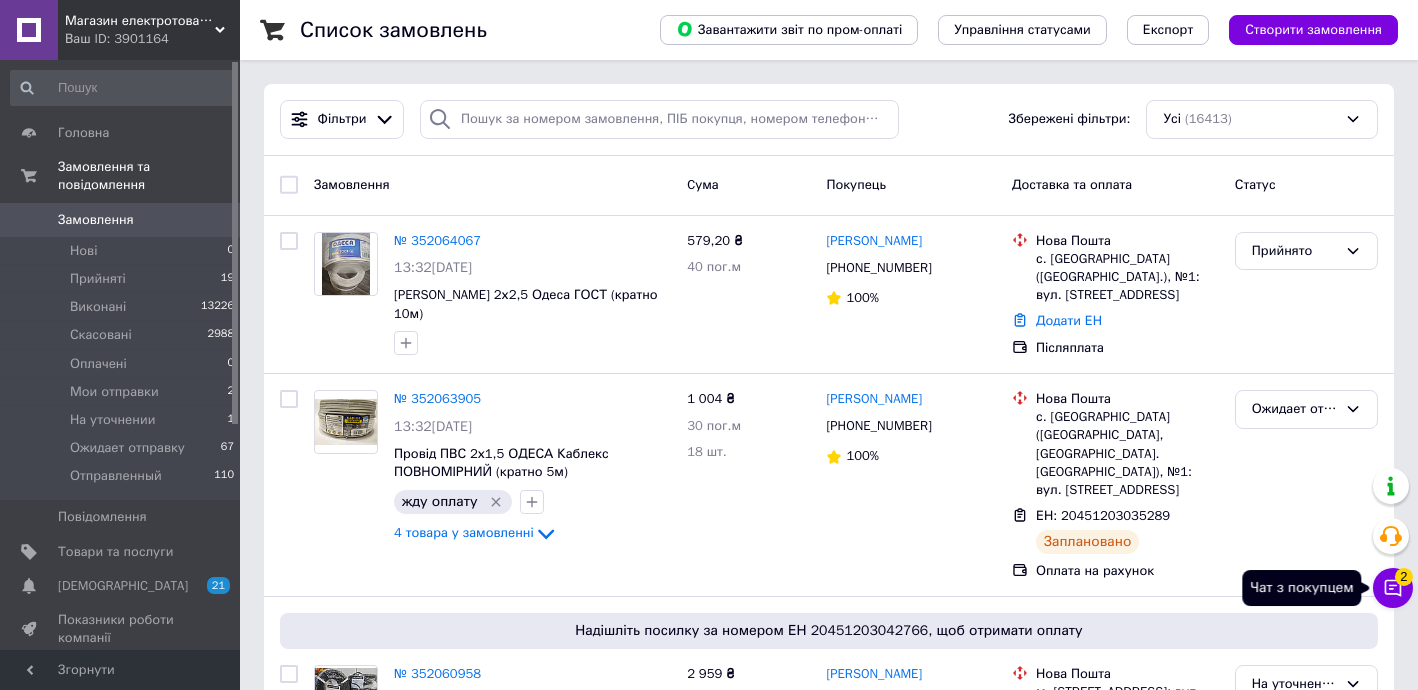 click 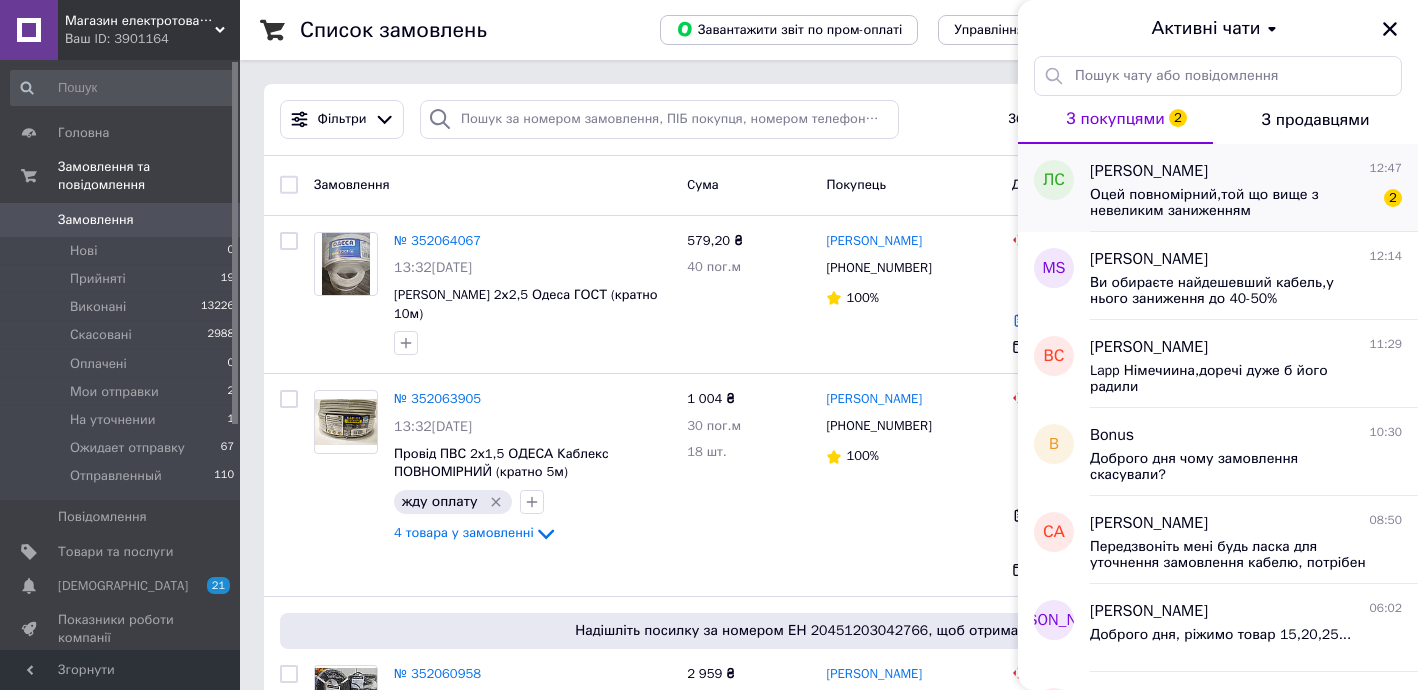 click on "Оцей повномірний,той що вище з невеликим заниженням" at bounding box center (1232, 203) 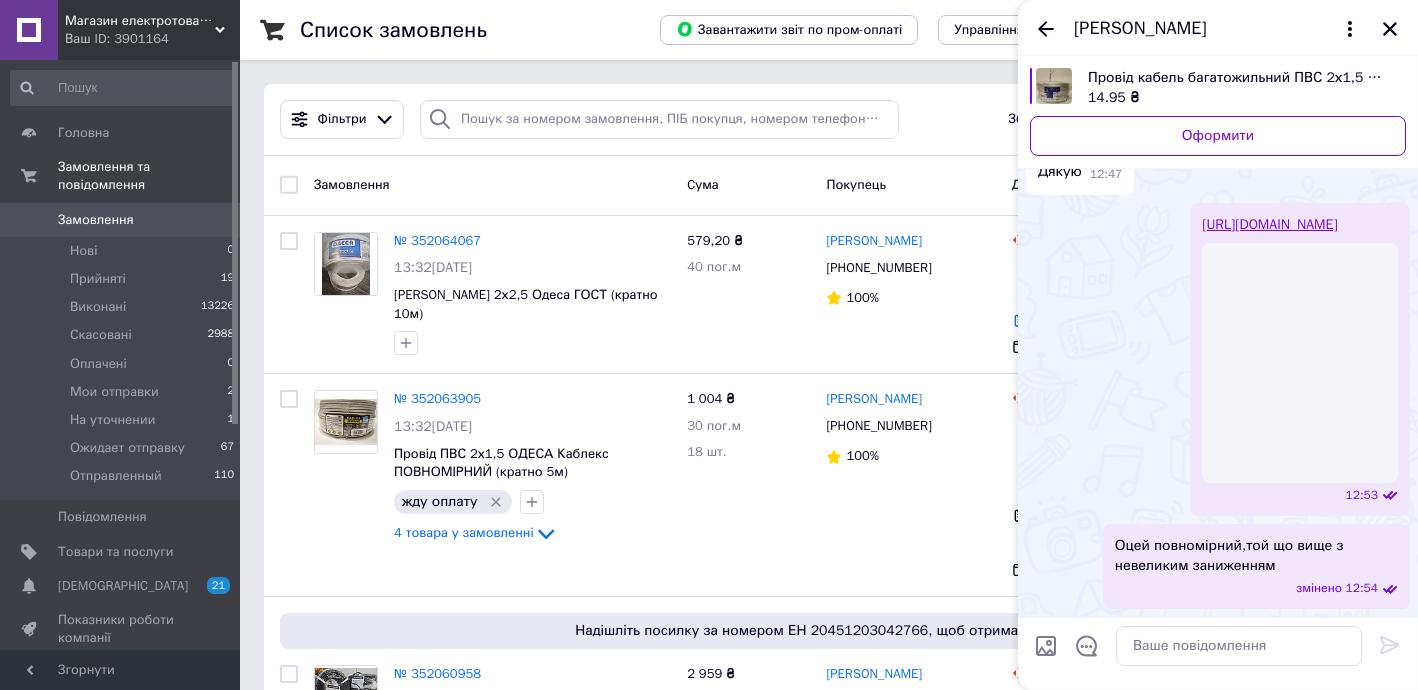 scroll, scrollTop: 421, scrollLeft: 0, axis: vertical 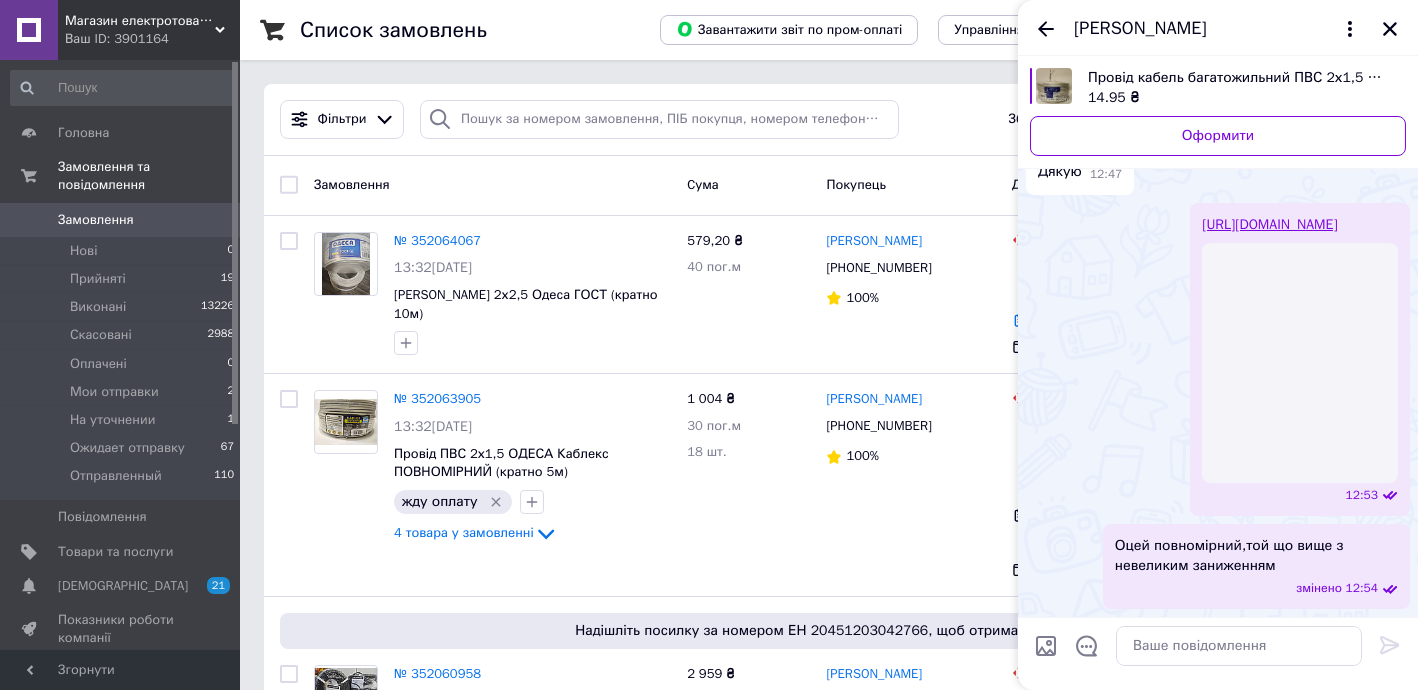 click on "https://asfaua.com/ua/p2080790360-kabel-pvs-2h15.html 12:53" at bounding box center (1218, 359) 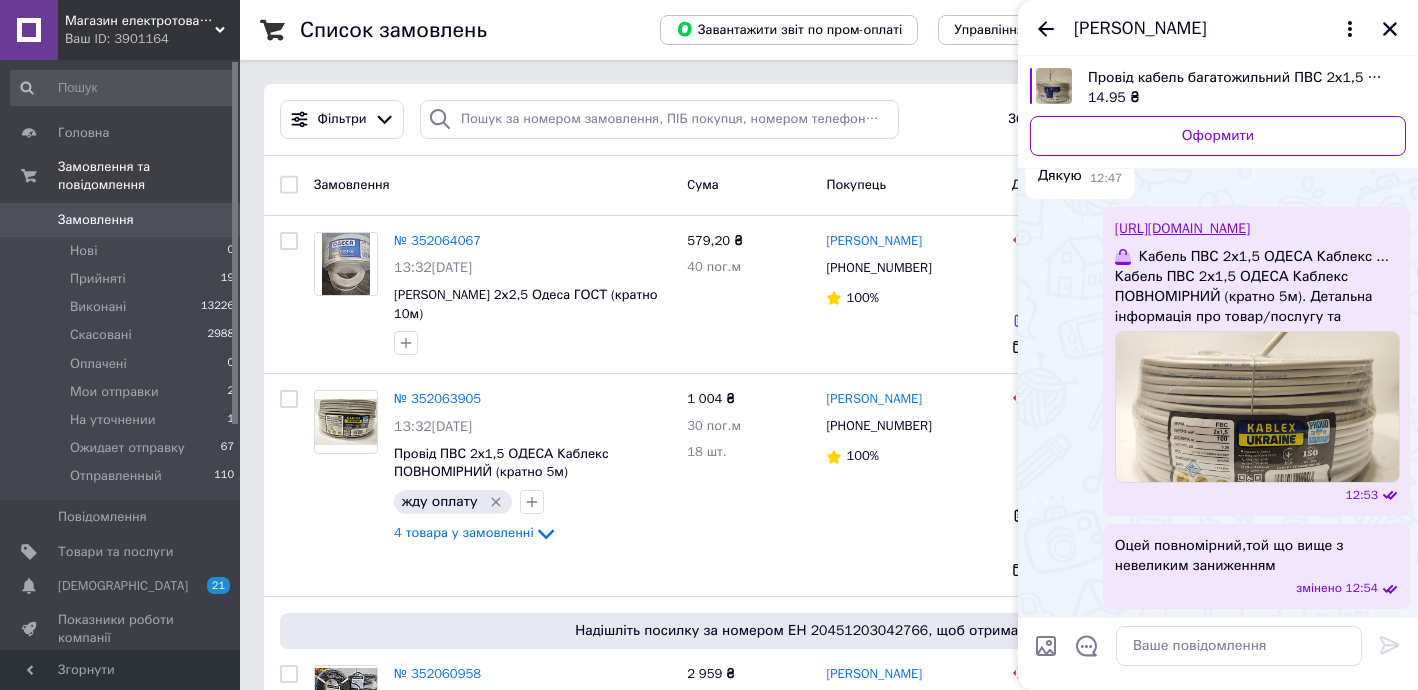 scroll, scrollTop: 416, scrollLeft: 0, axis: vertical 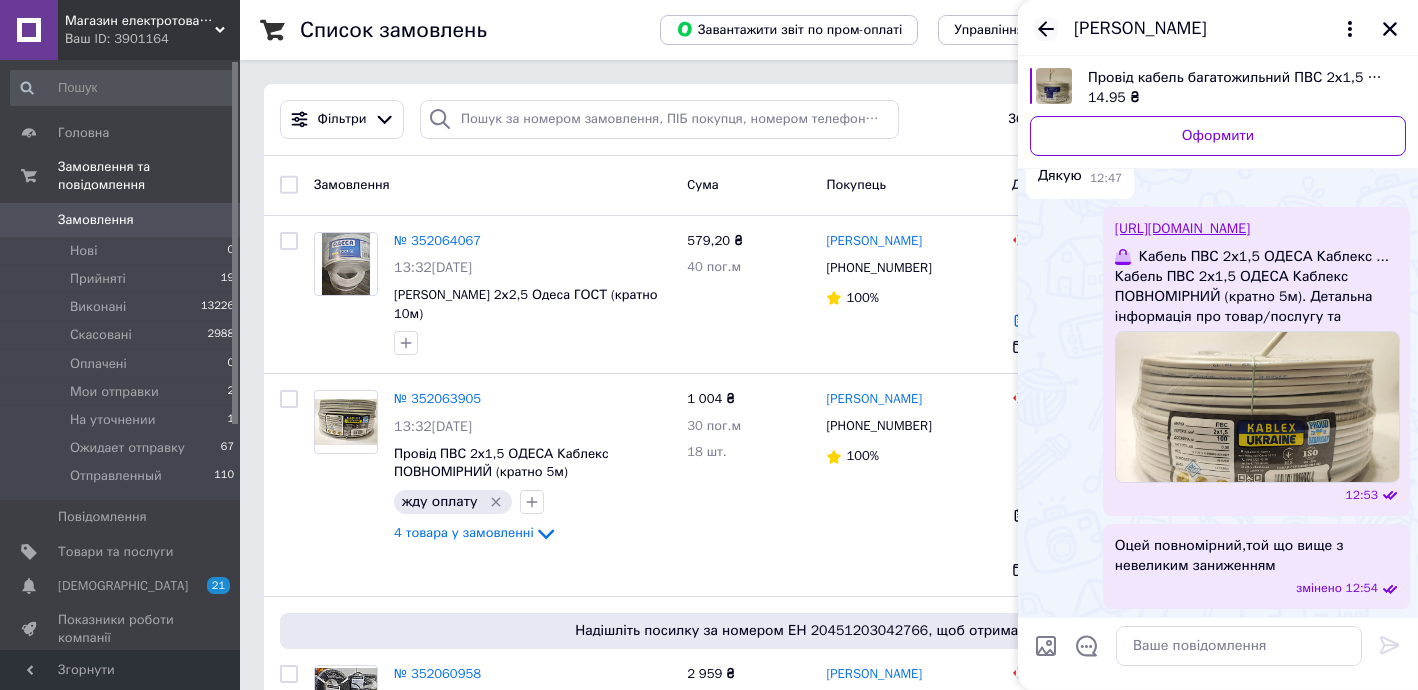 click 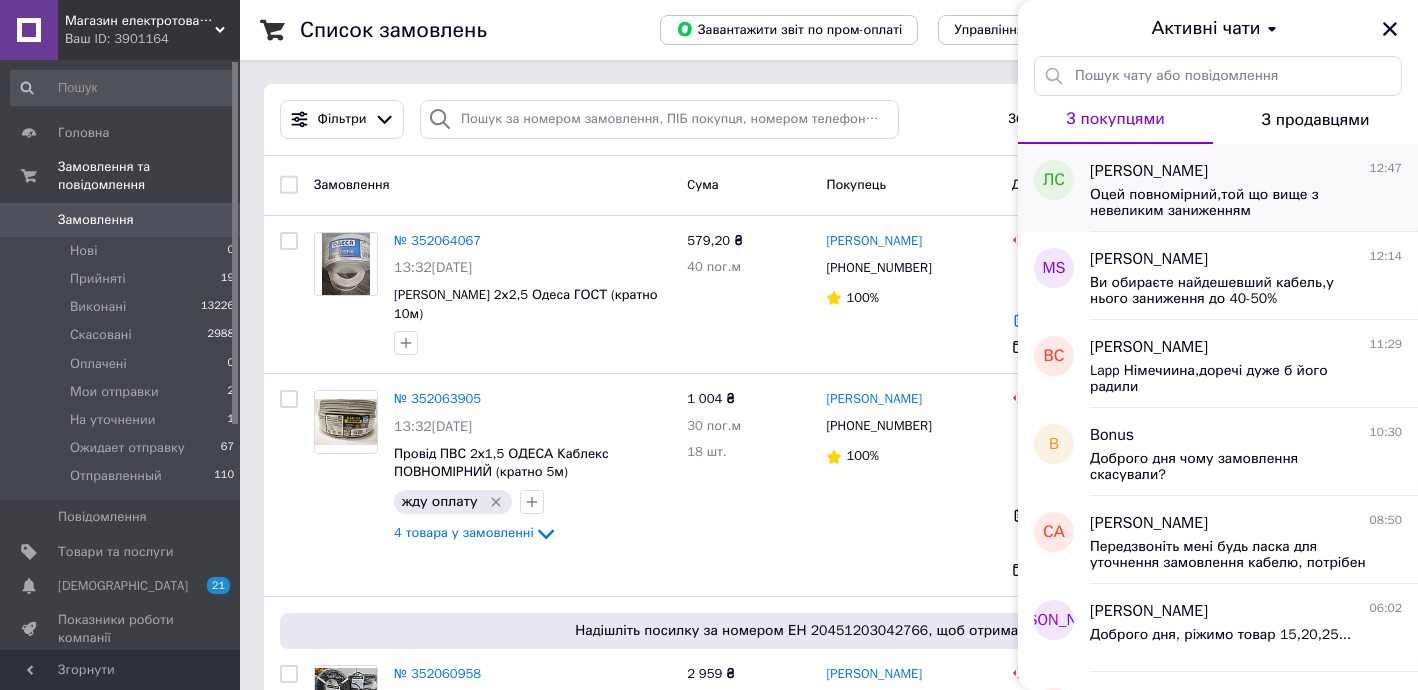 click on "Оцей повномірний,той що вище з невеликим заниженням" at bounding box center (1232, 203) 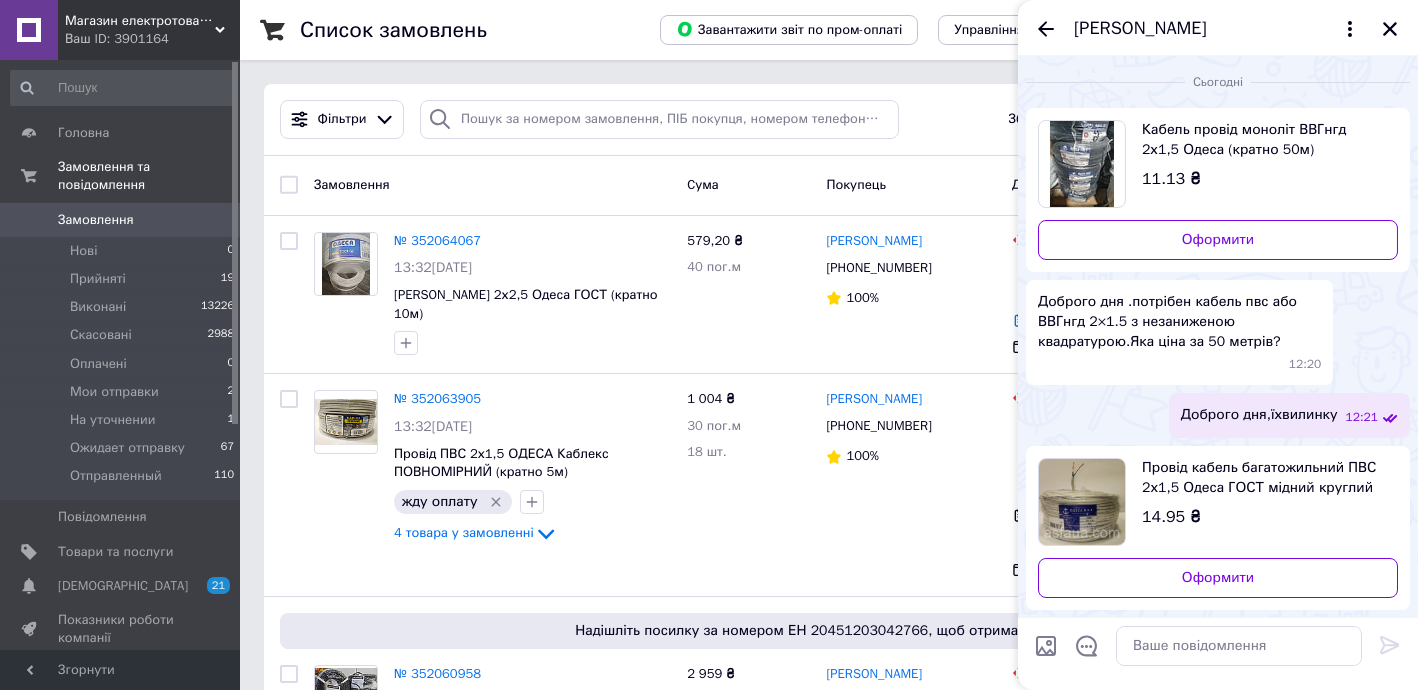 scroll, scrollTop: 0, scrollLeft: 0, axis: both 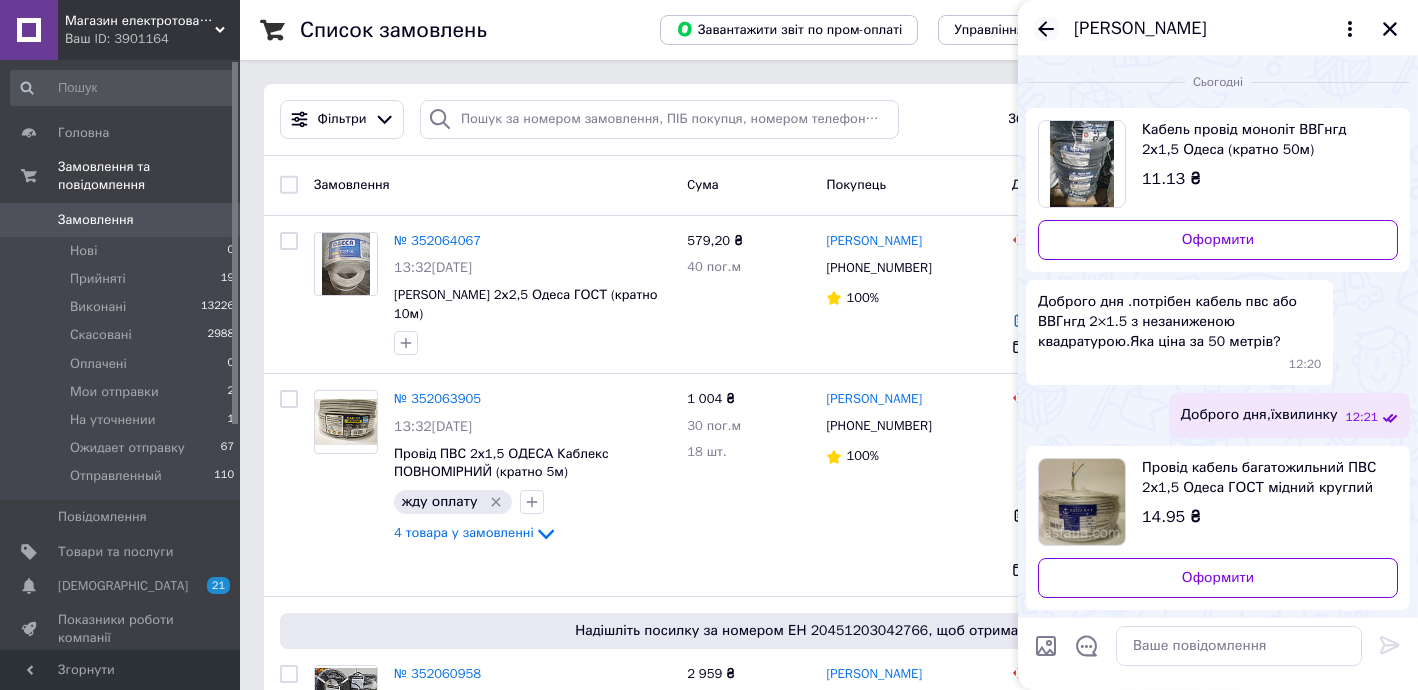 click 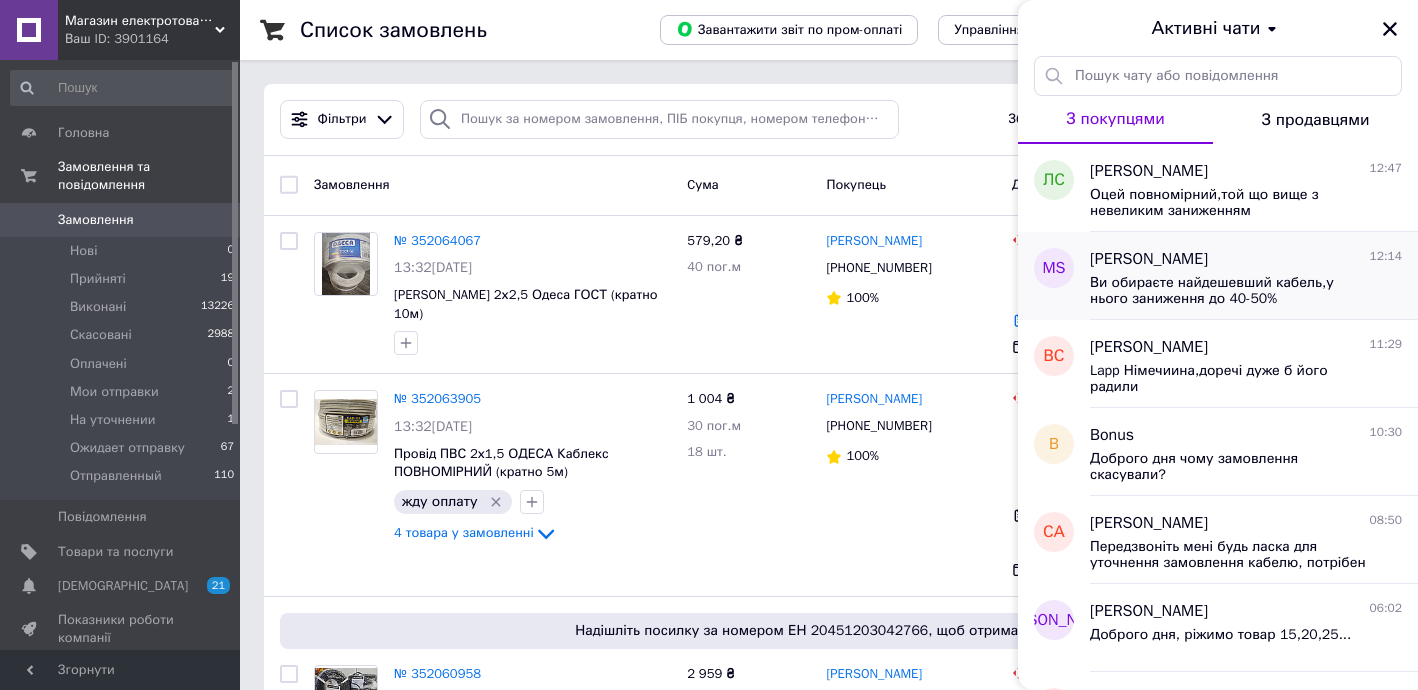 click on "Ви обираєте найдешевший кабель,у нього заниження до 40-50%" at bounding box center (1246, 289) 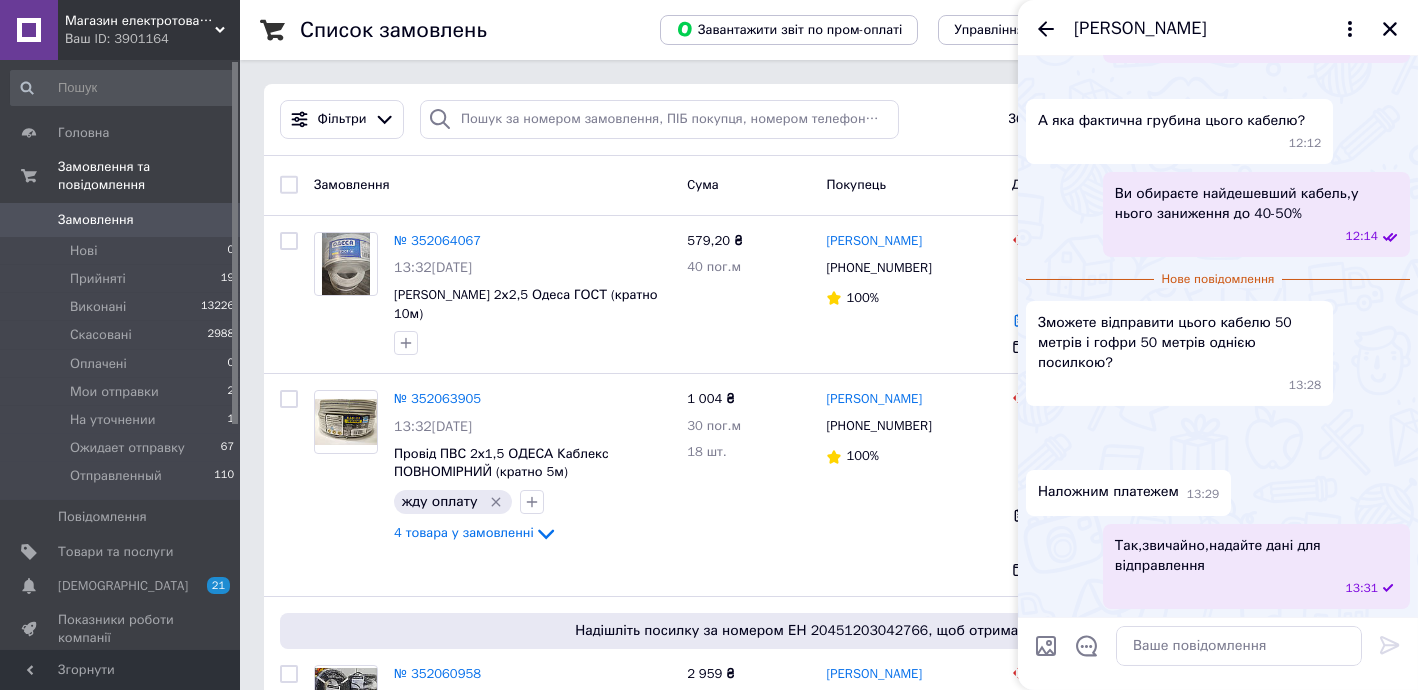 scroll, scrollTop: 2124, scrollLeft: 0, axis: vertical 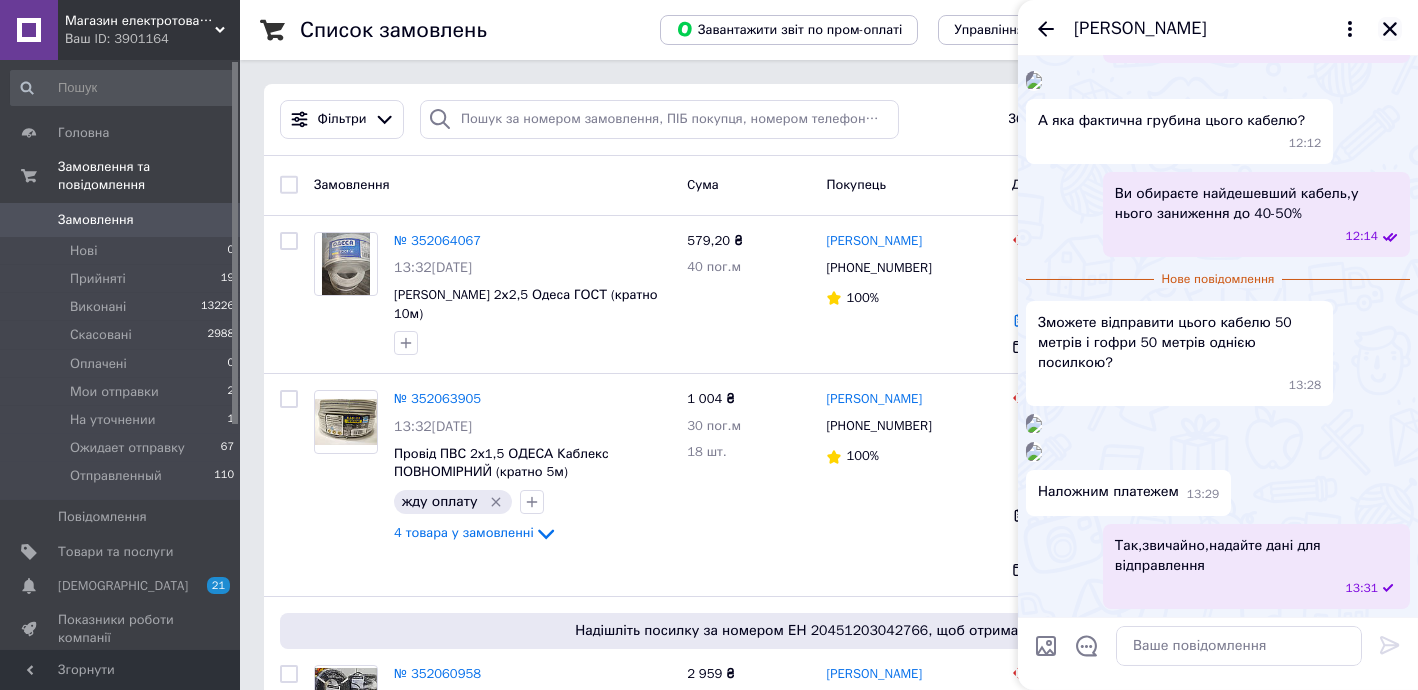 click 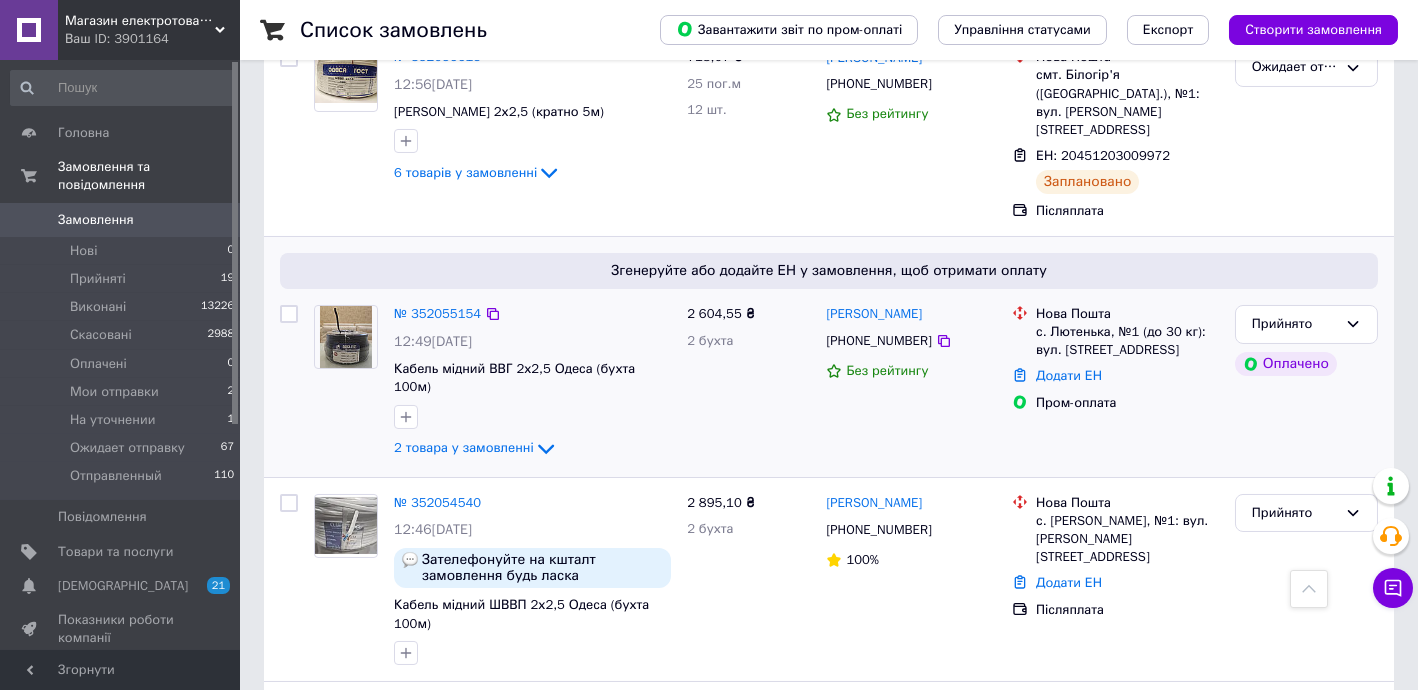 scroll, scrollTop: 969, scrollLeft: 0, axis: vertical 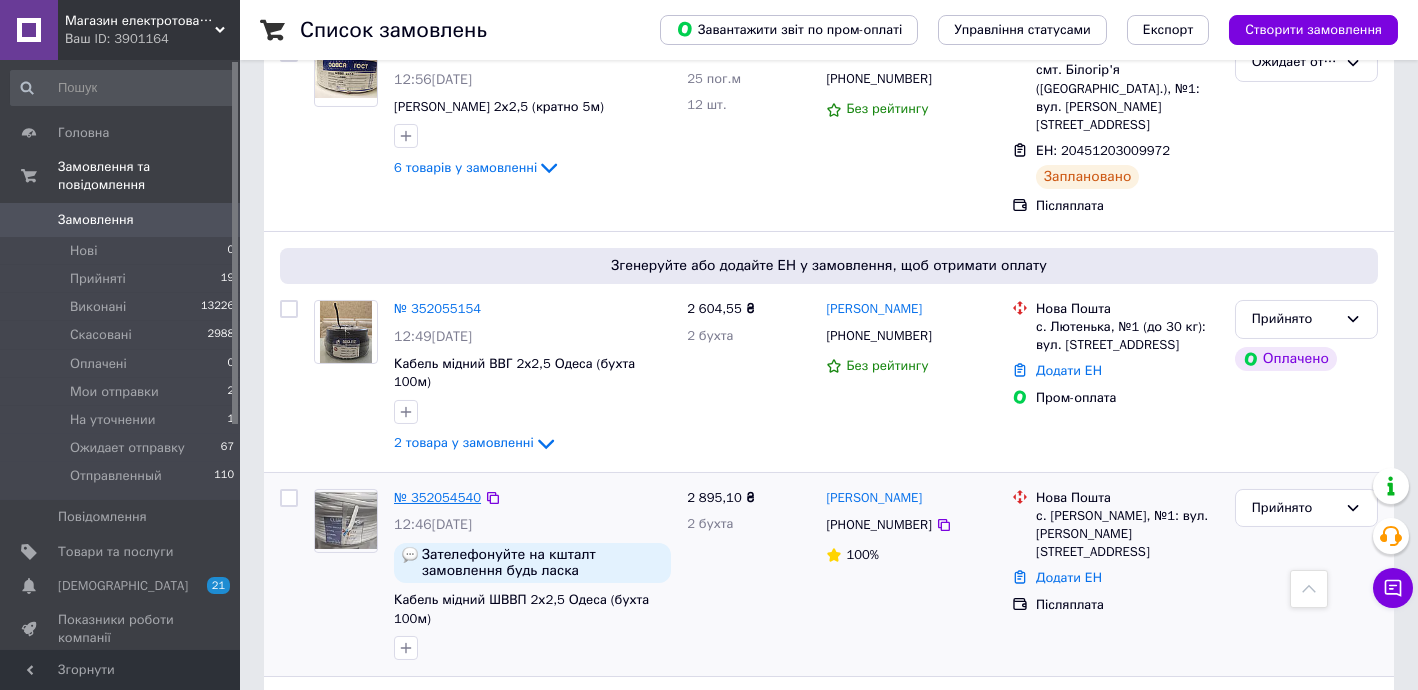 click on "№ 352054540" at bounding box center [437, 497] 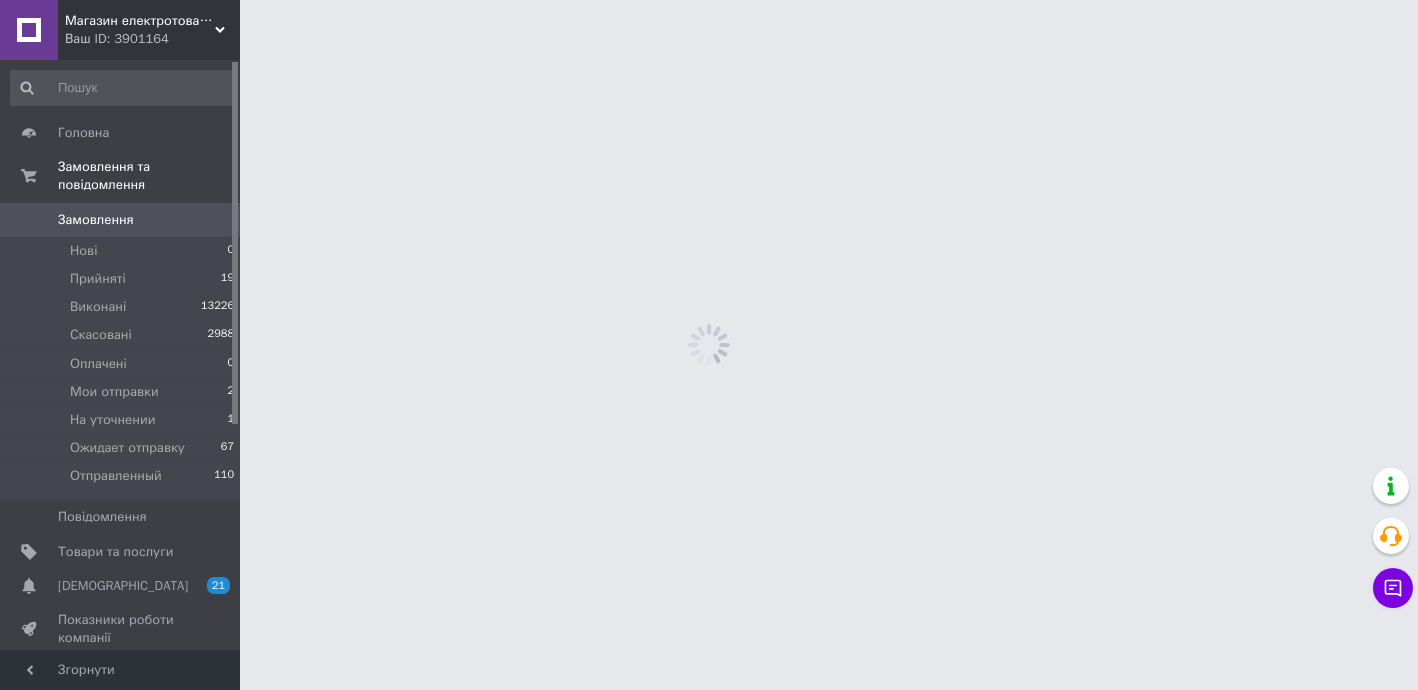 scroll, scrollTop: 0, scrollLeft: 0, axis: both 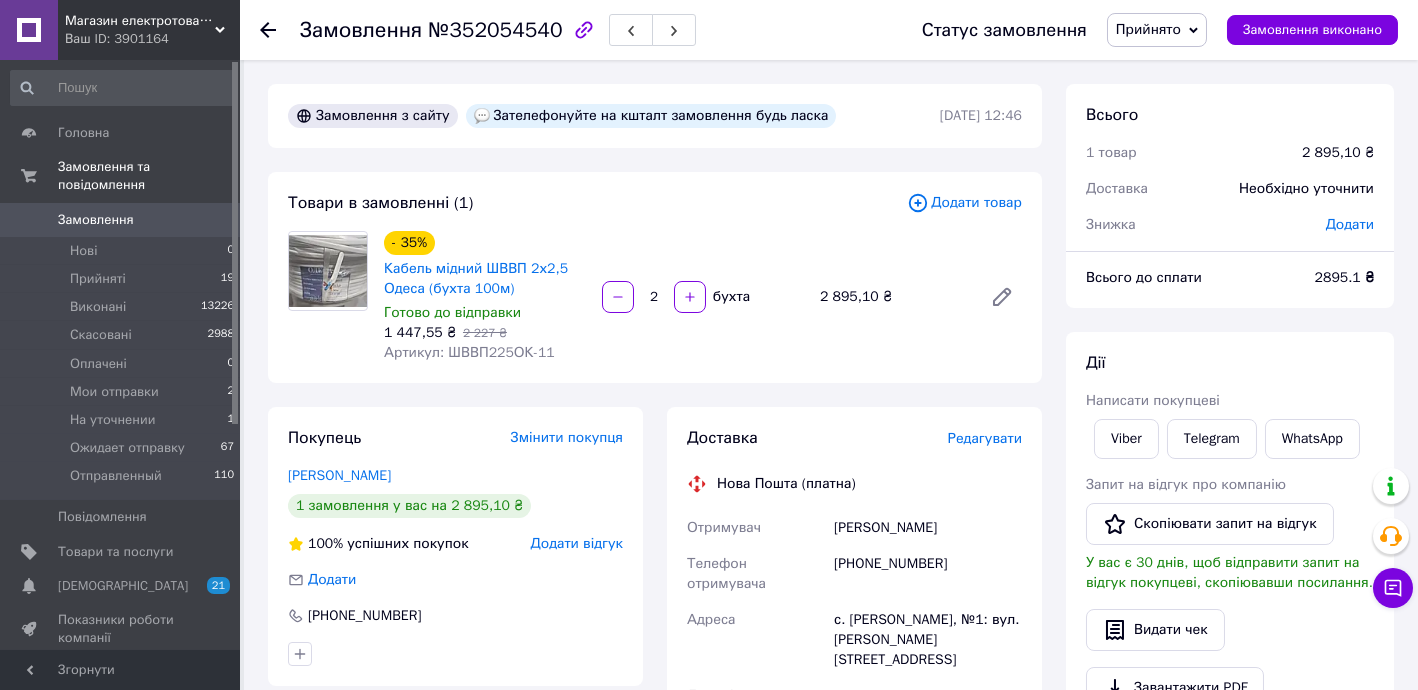 click on "Прийнято" at bounding box center (1157, 30) 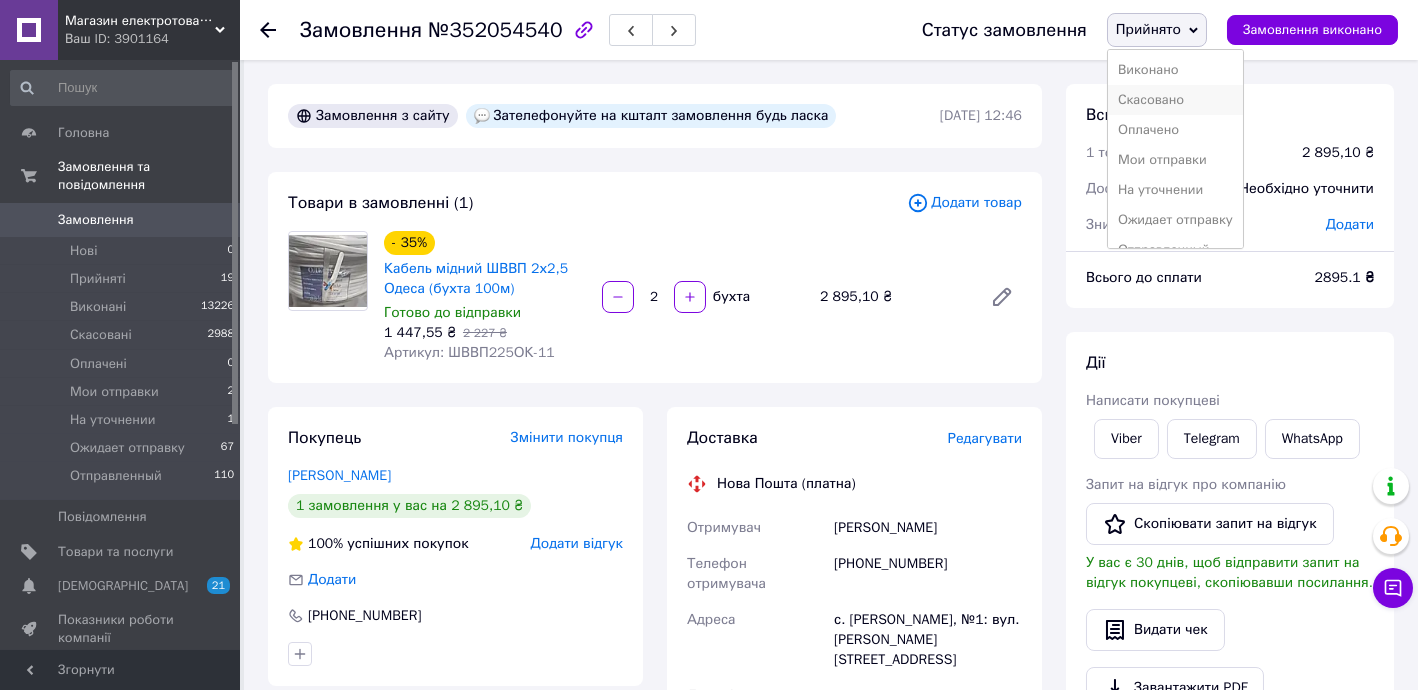 click on "Скасовано" at bounding box center [1175, 100] 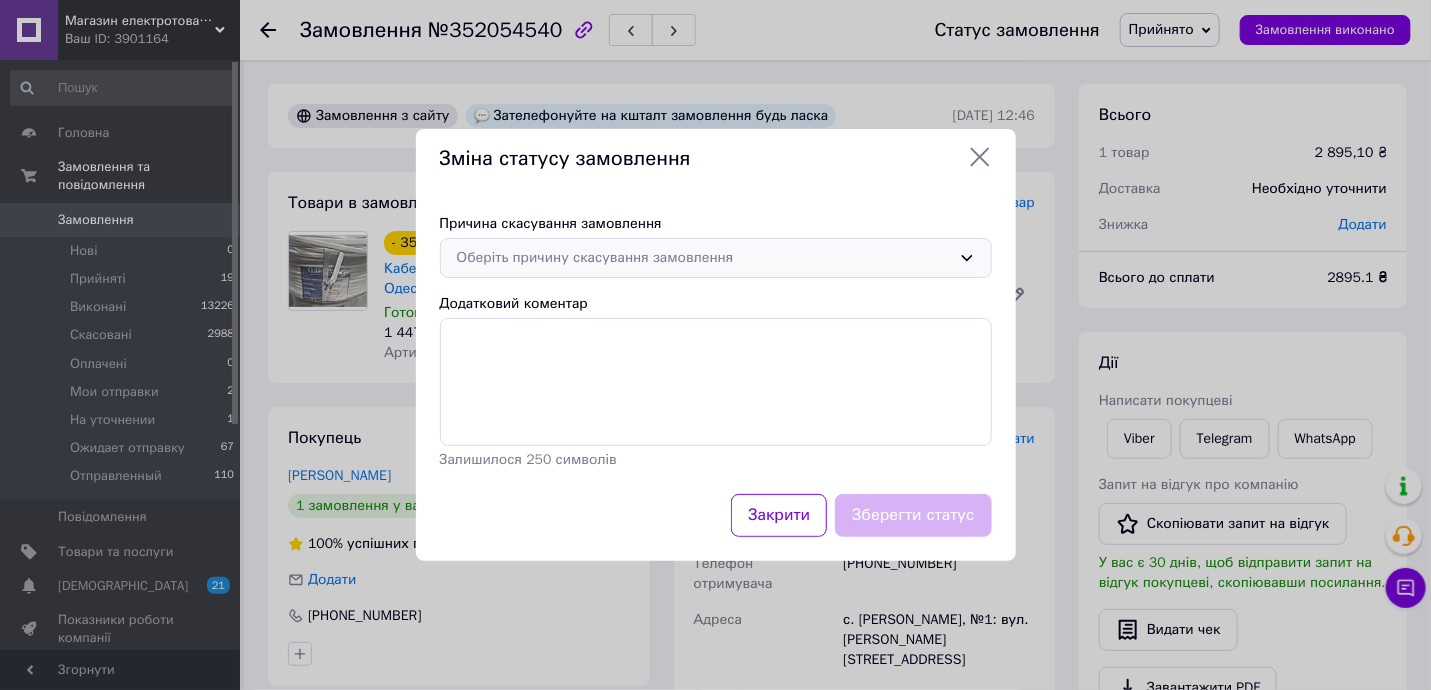 click on "Оберіть причину скасування замовлення" at bounding box center (704, 258) 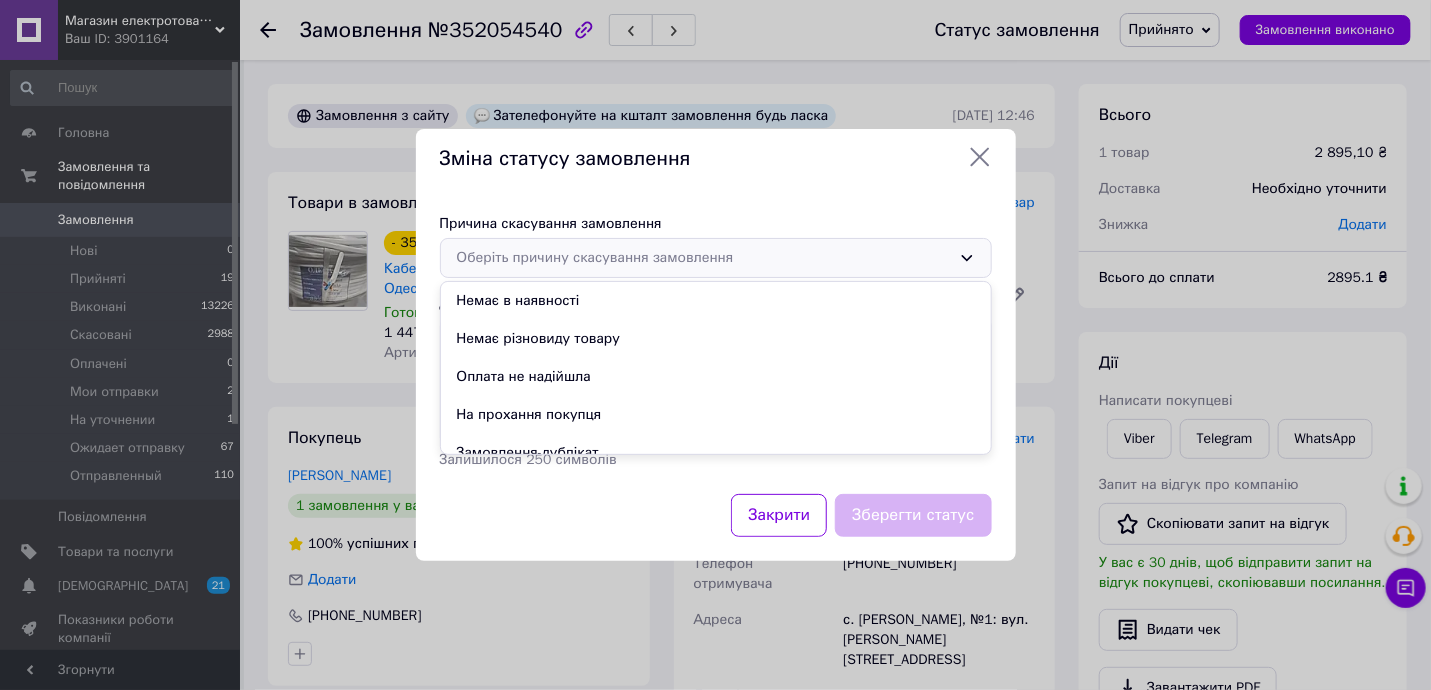 click on "Оплата не надійшла" at bounding box center [716, 377] 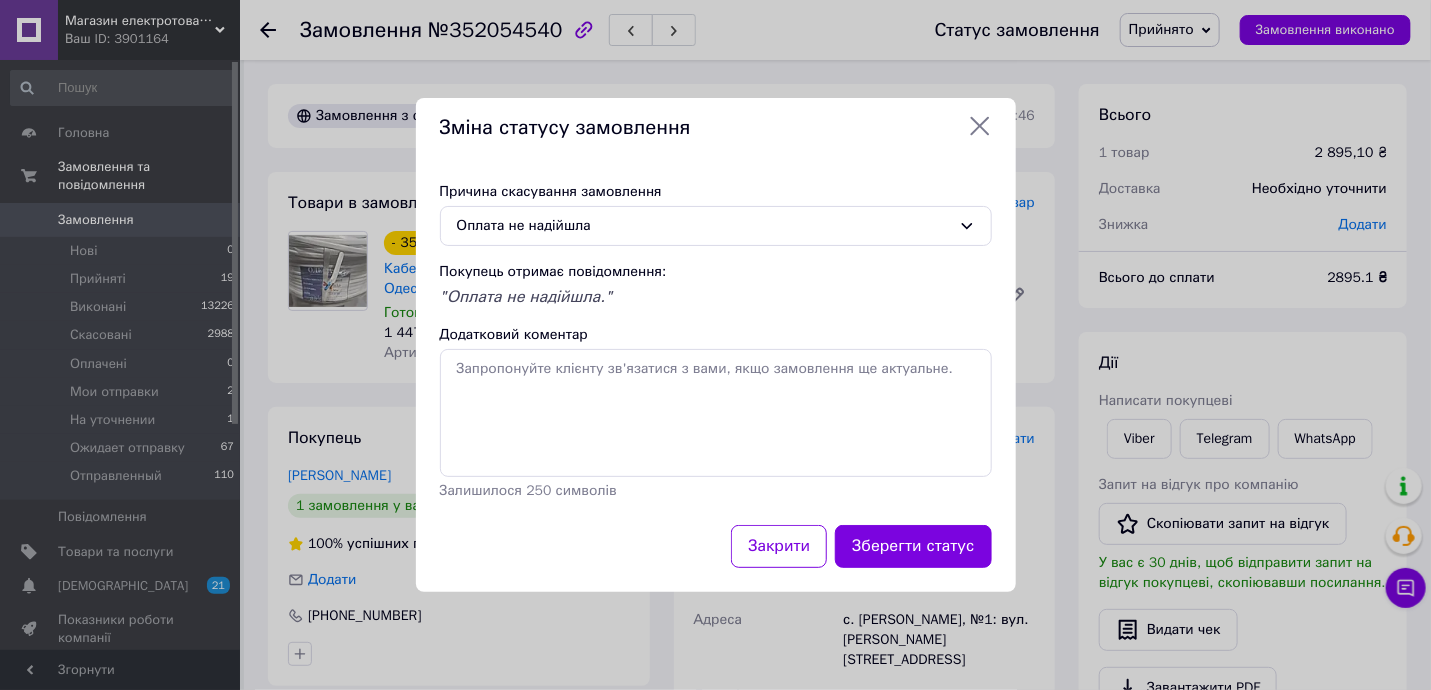 click on "Зберегти статус" at bounding box center [913, 546] 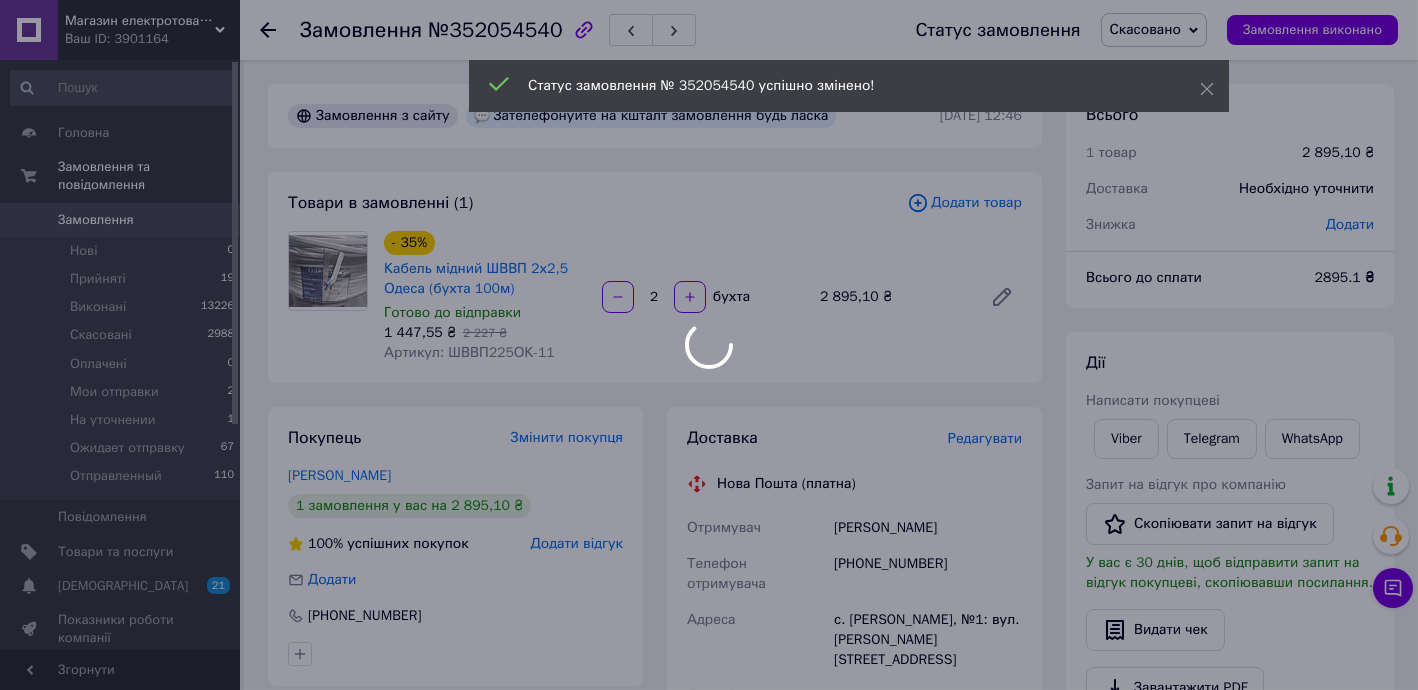 click at bounding box center [709, 345] 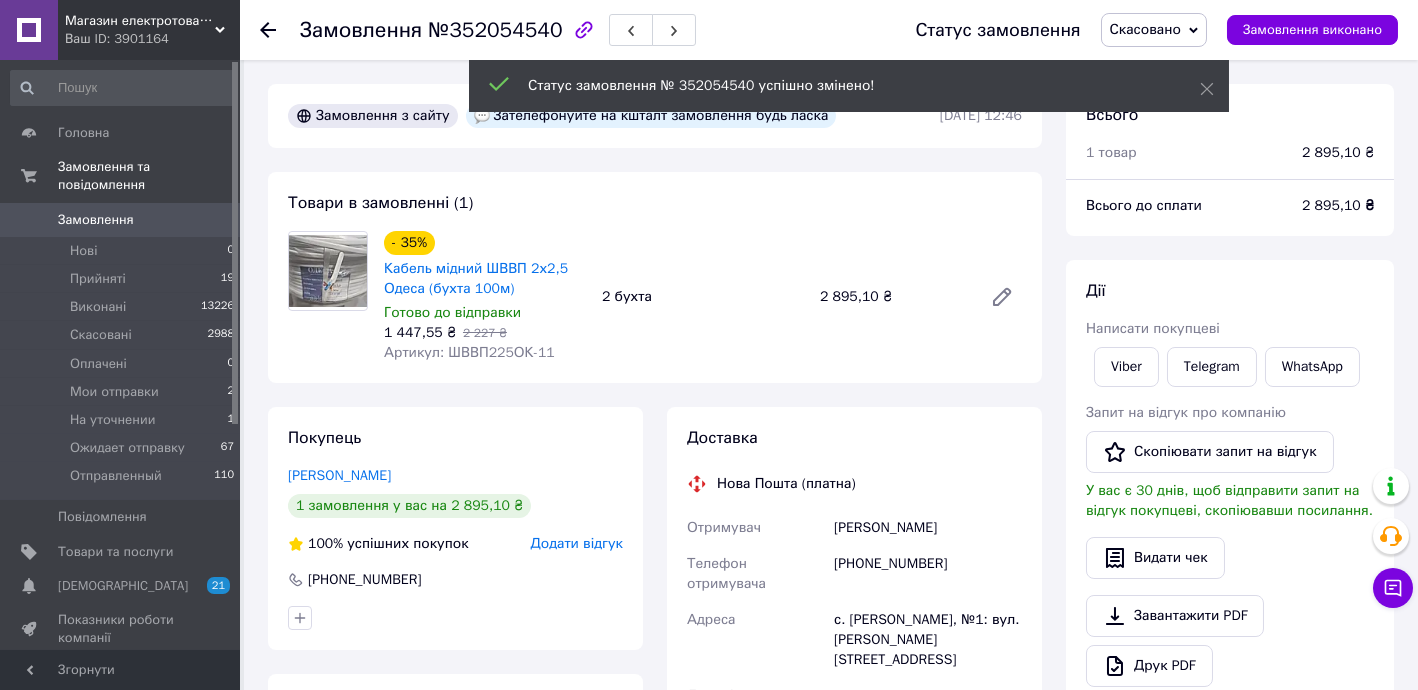 click 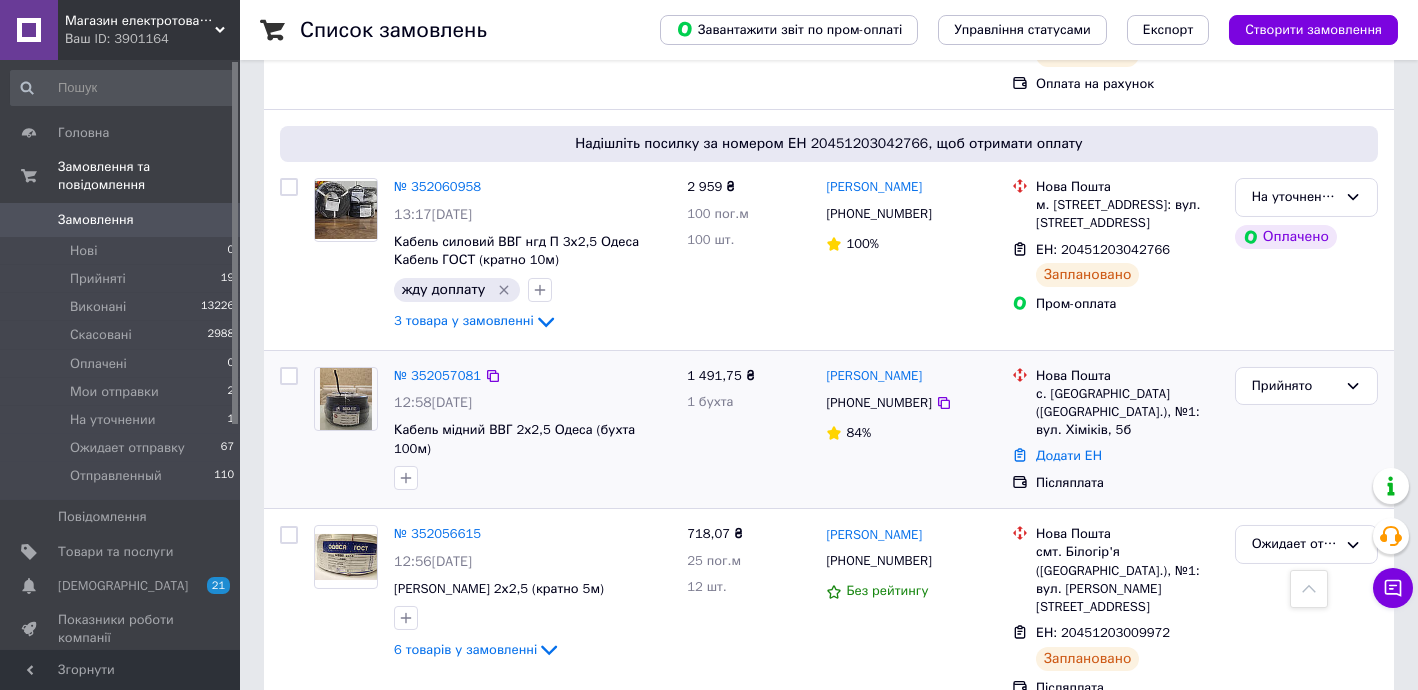 scroll, scrollTop: 485, scrollLeft: 0, axis: vertical 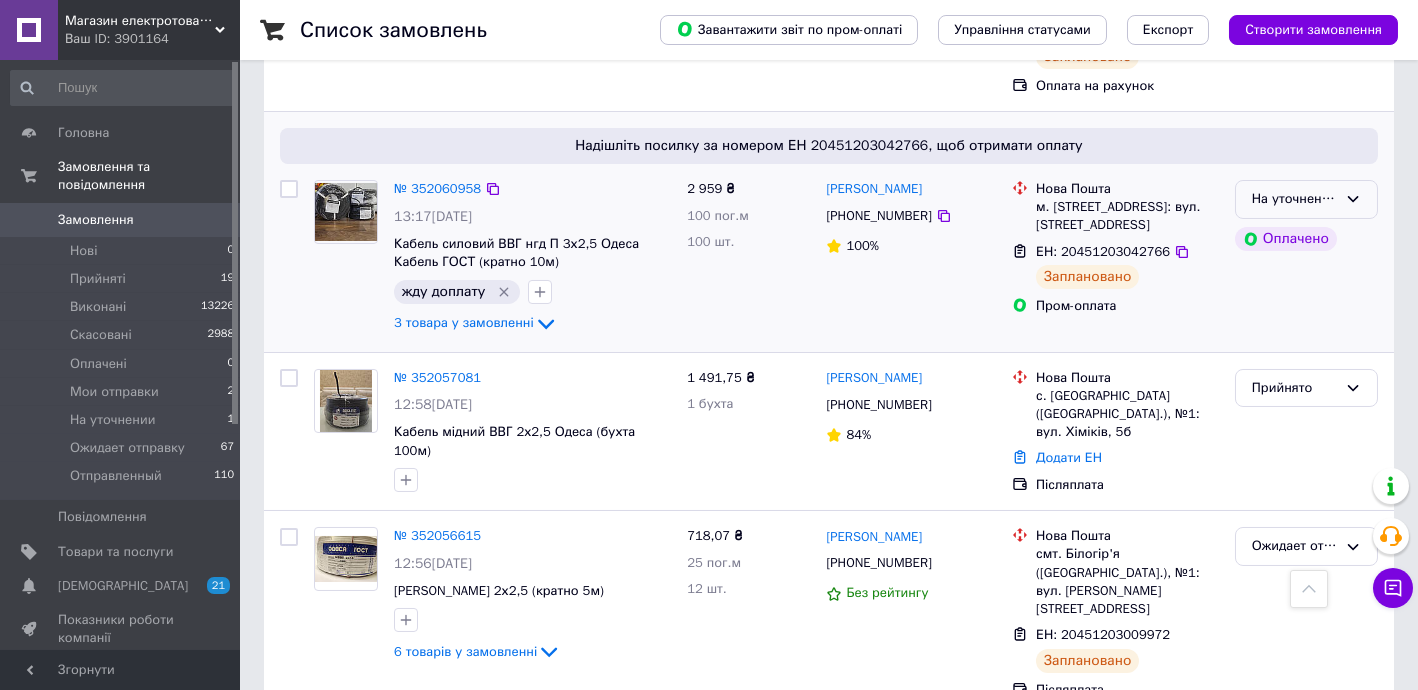 click on "На уточнении" at bounding box center (1294, 199) 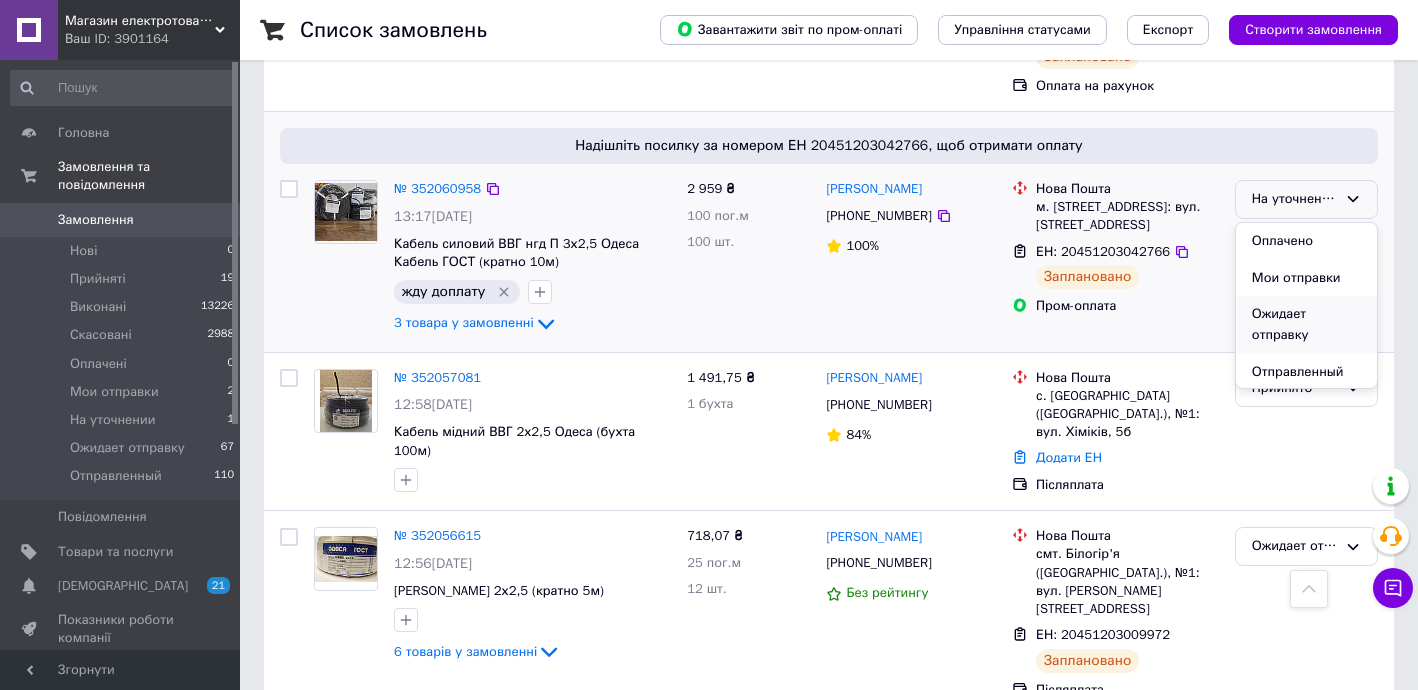 scroll, scrollTop: 111, scrollLeft: 0, axis: vertical 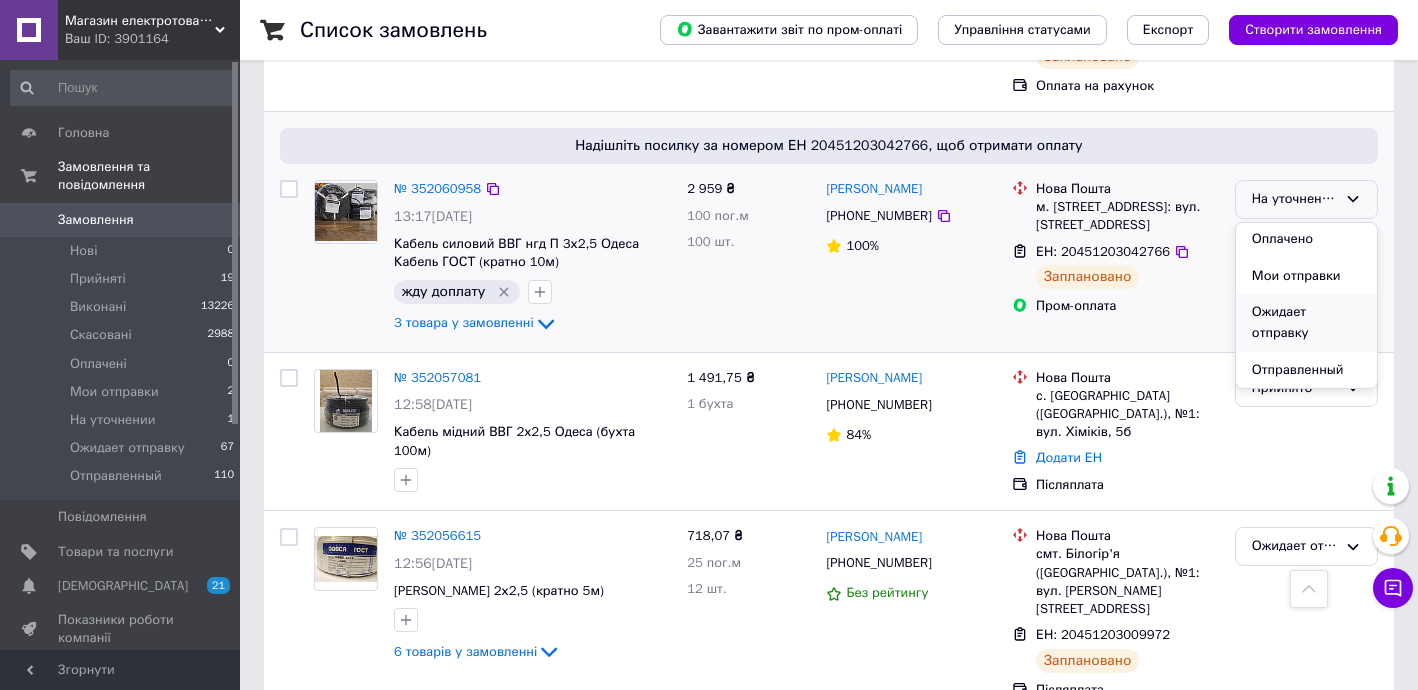 click on "Ожидает отправку" at bounding box center (1306, 322) 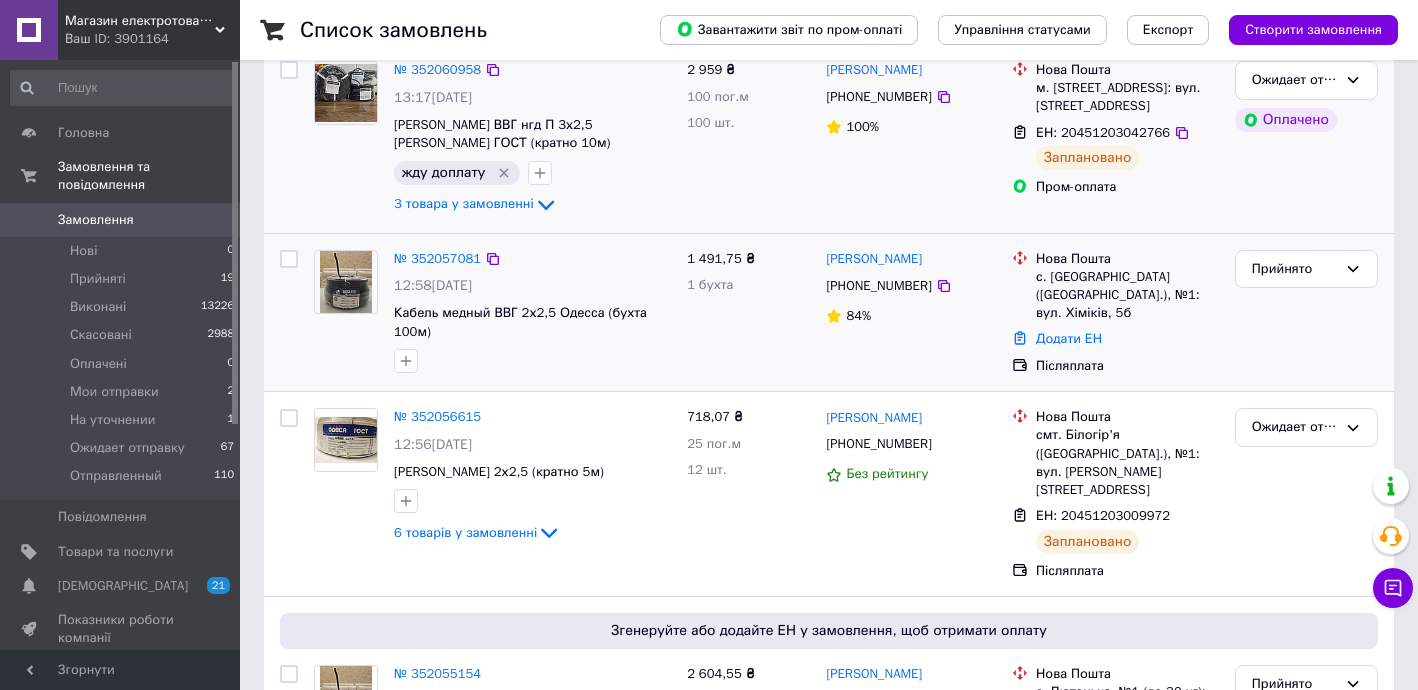scroll, scrollTop: 605, scrollLeft: 0, axis: vertical 